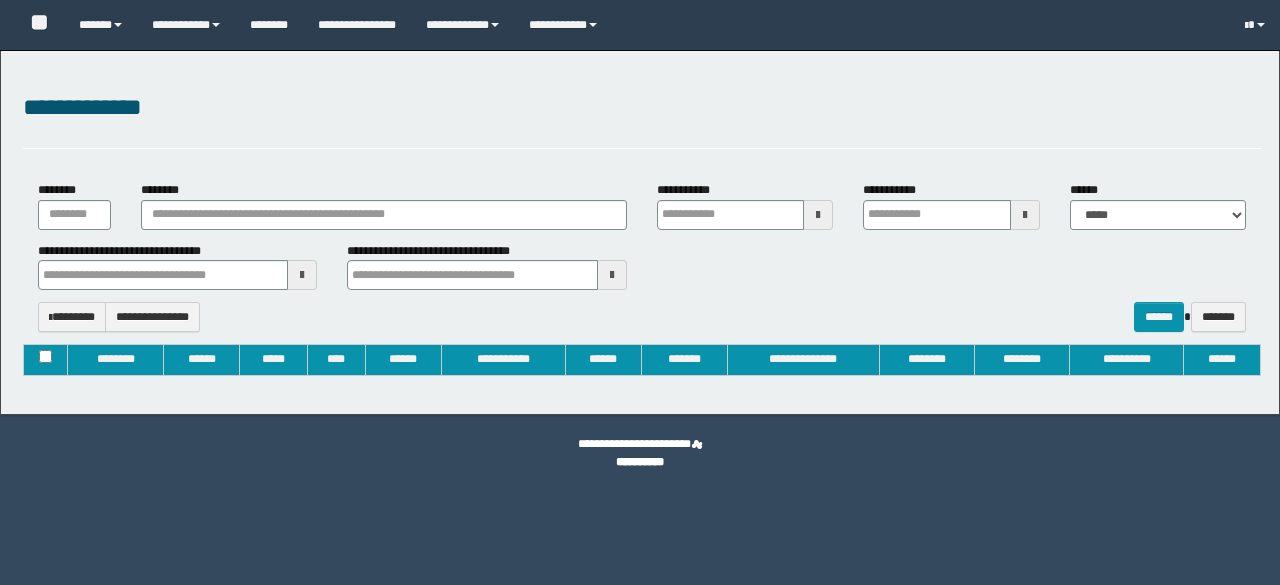 type on "**********" 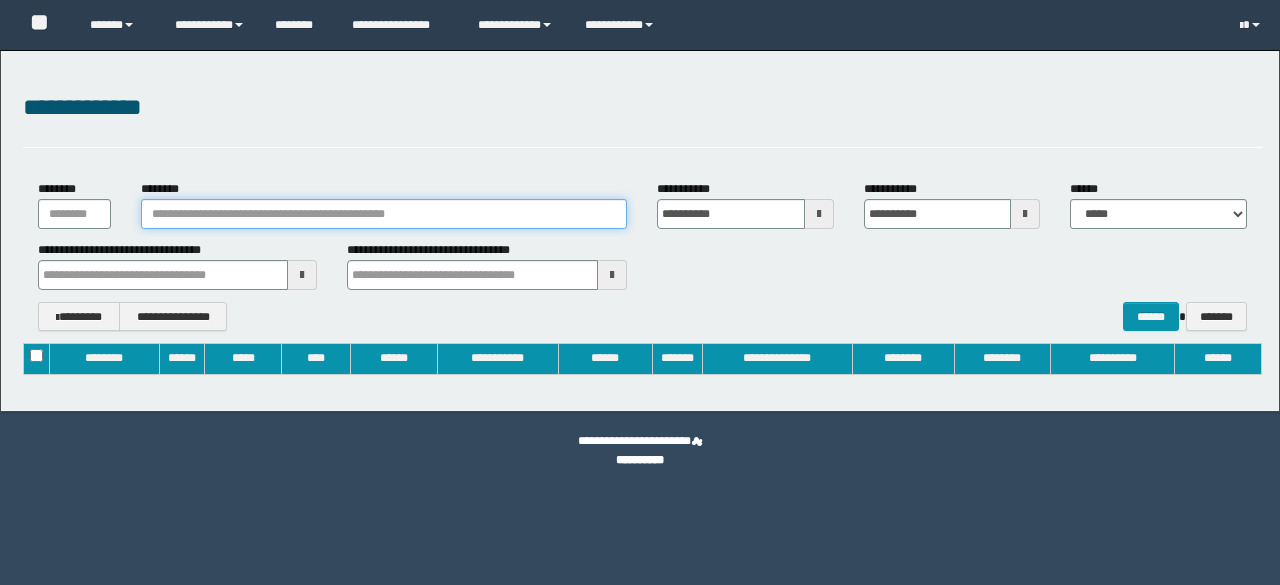 scroll, scrollTop: 0, scrollLeft: 0, axis: both 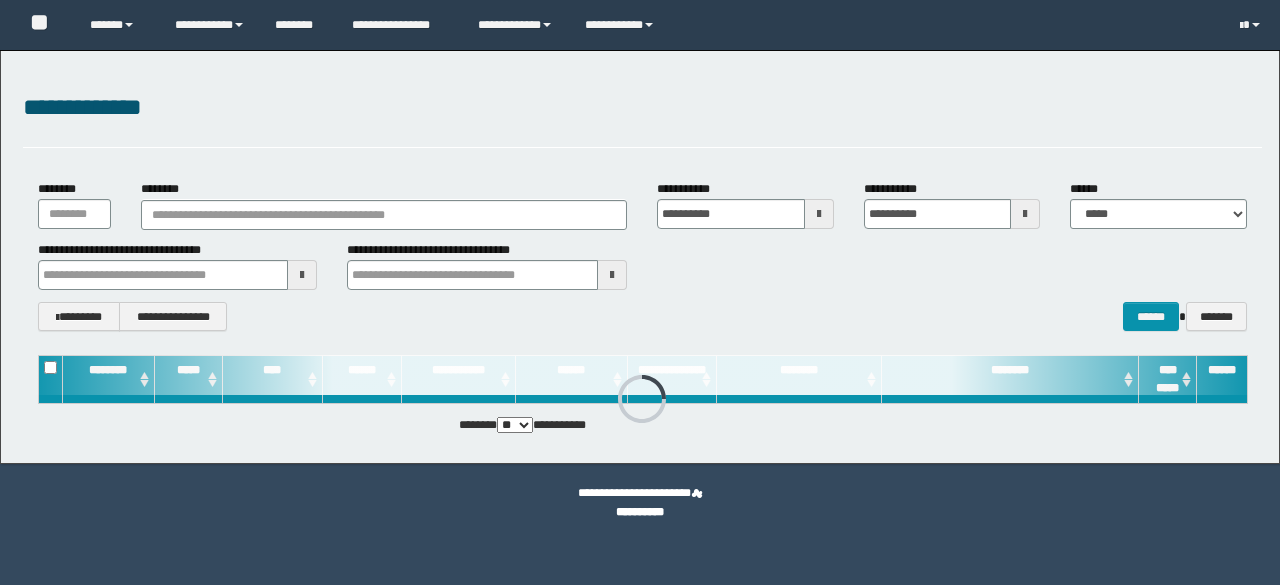type on "**********" 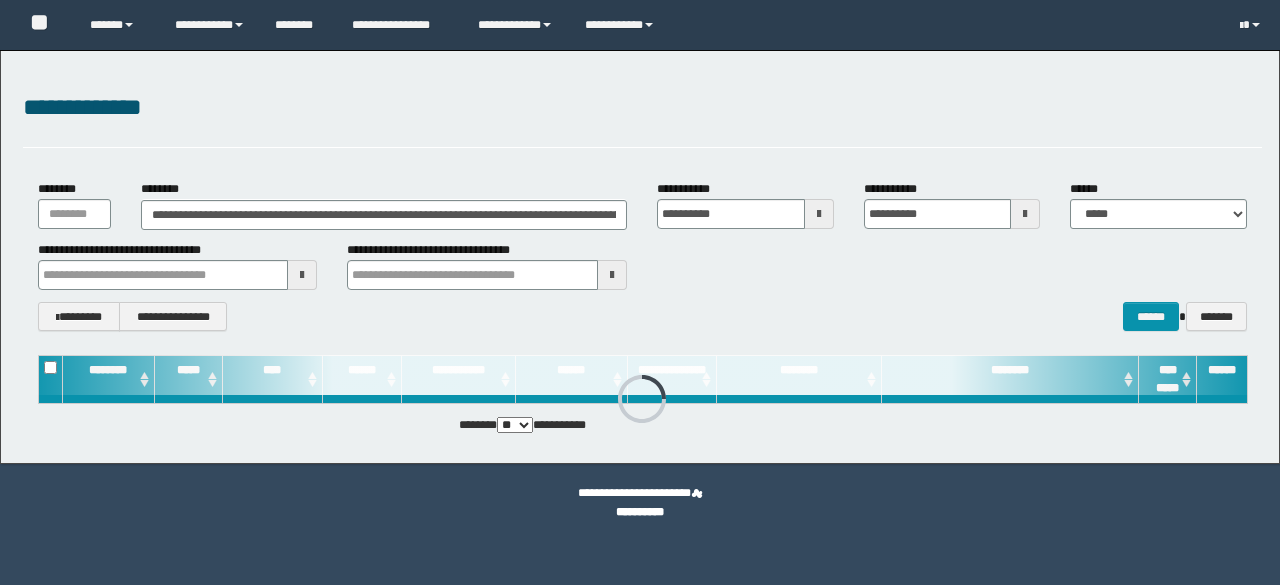 scroll, scrollTop: 0, scrollLeft: 608, axis: horizontal 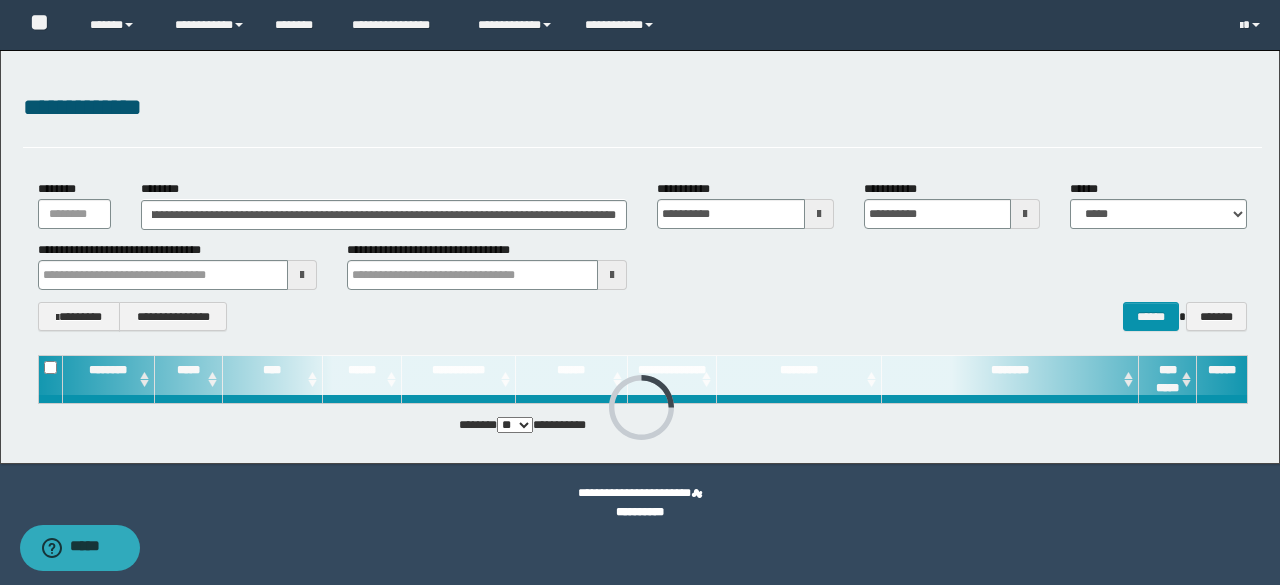 type 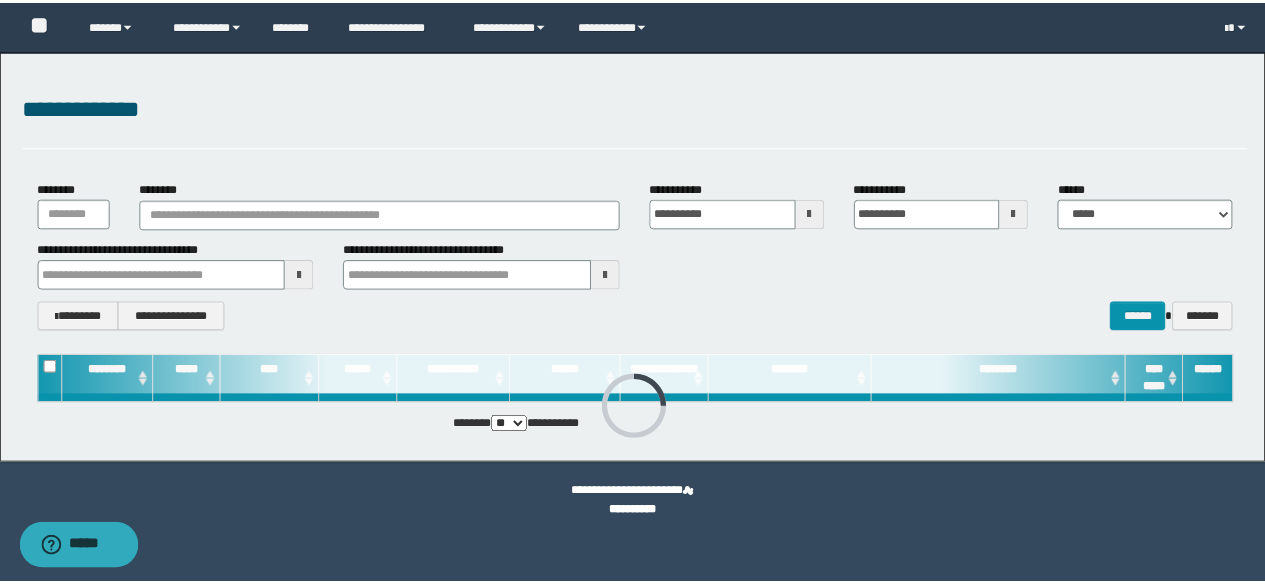 scroll, scrollTop: 0, scrollLeft: 0, axis: both 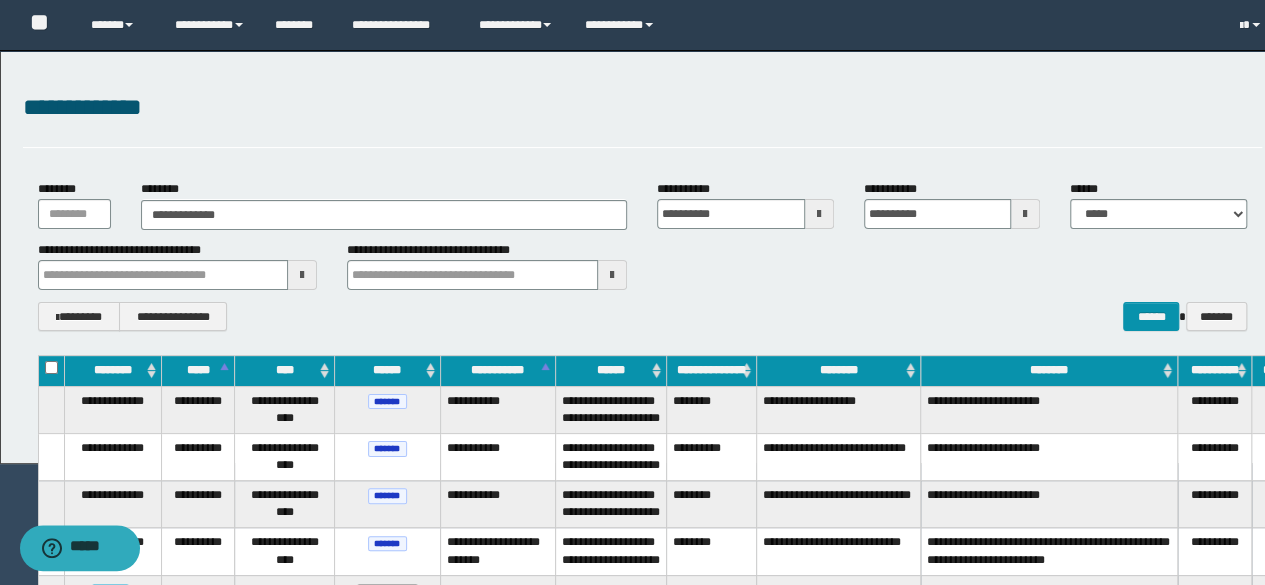 type on "**********" 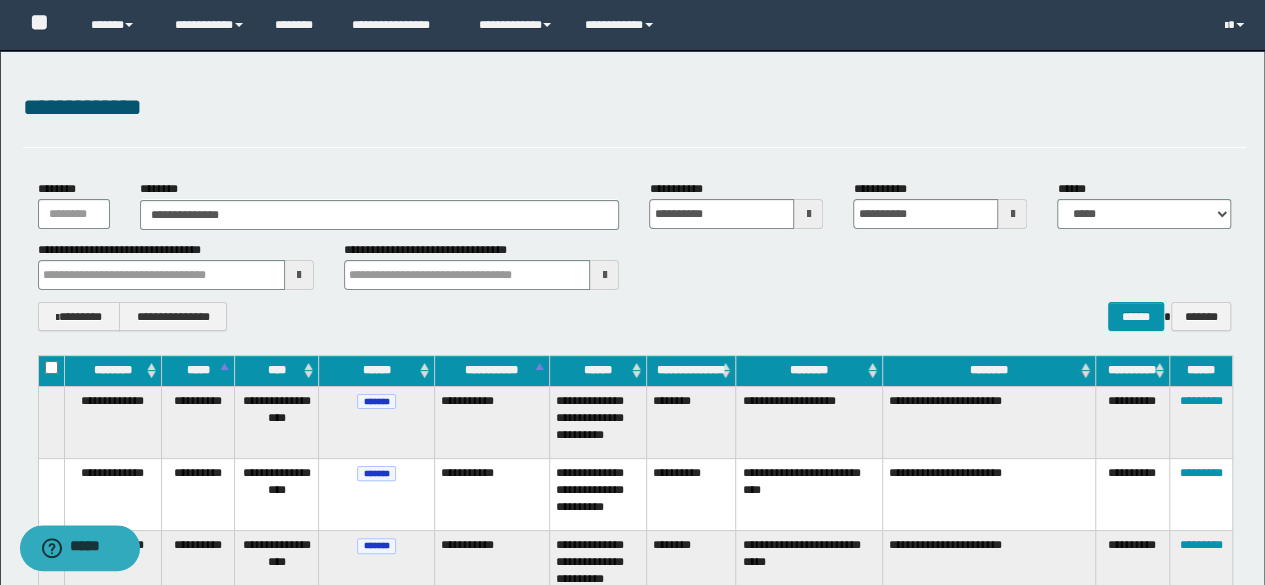 type on "**********" 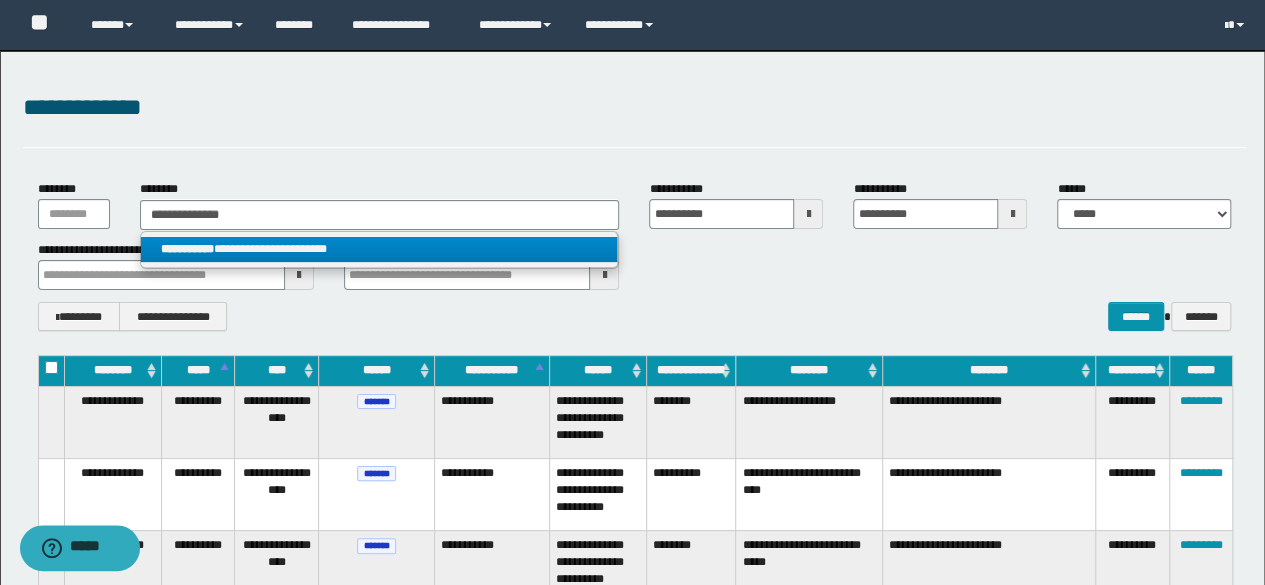 type on "**********" 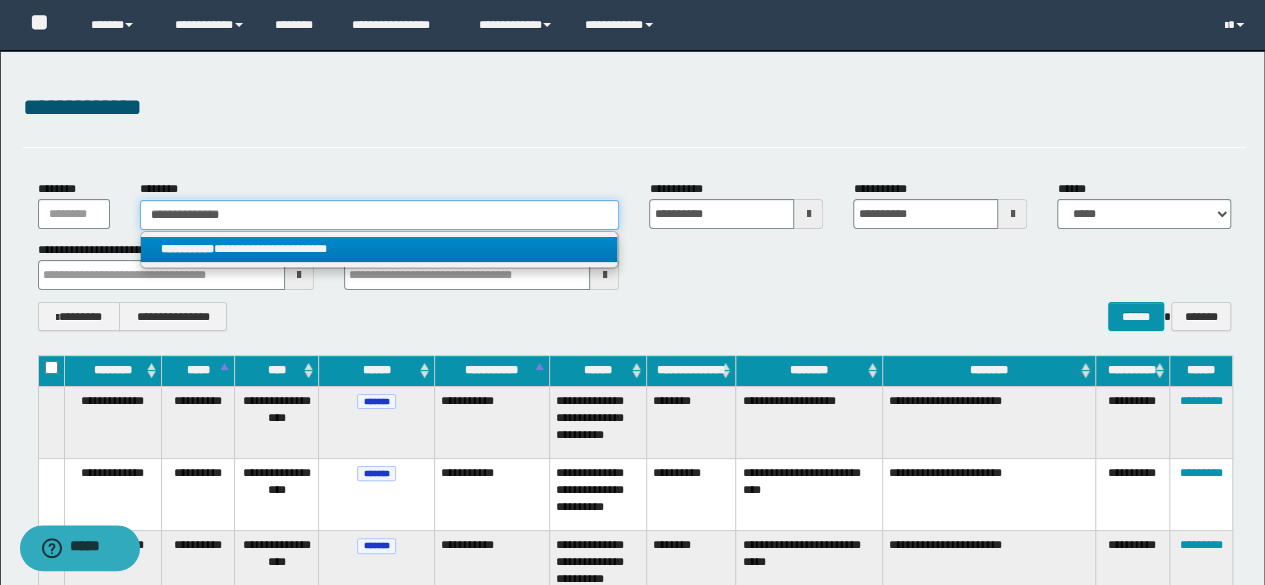 type 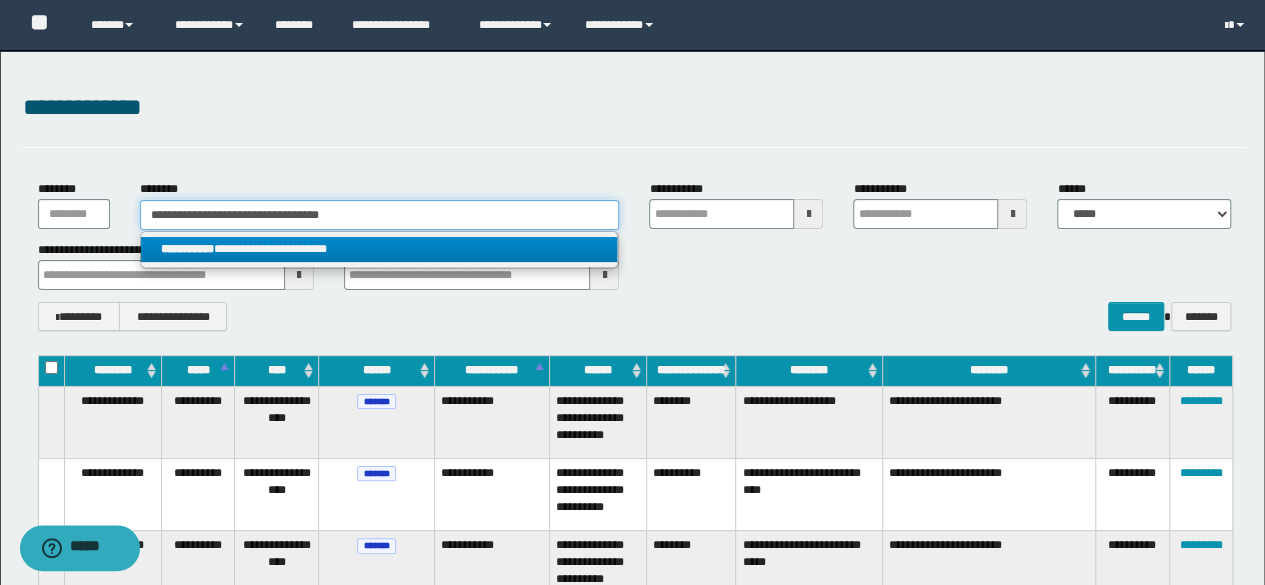 type 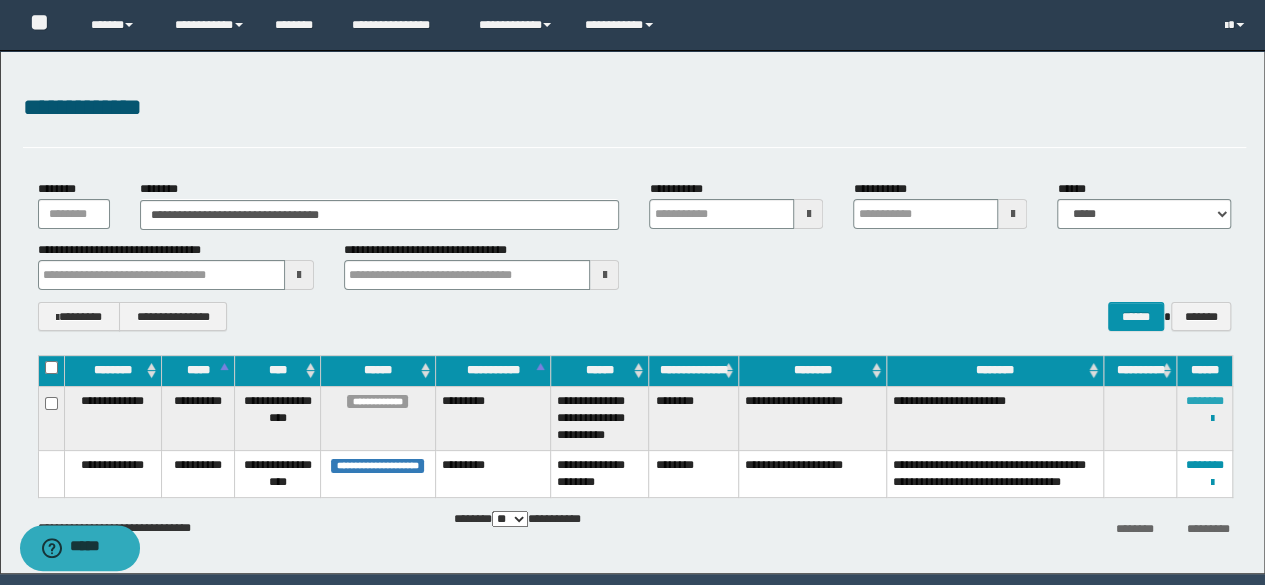 click on "********" at bounding box center [1205, 401] 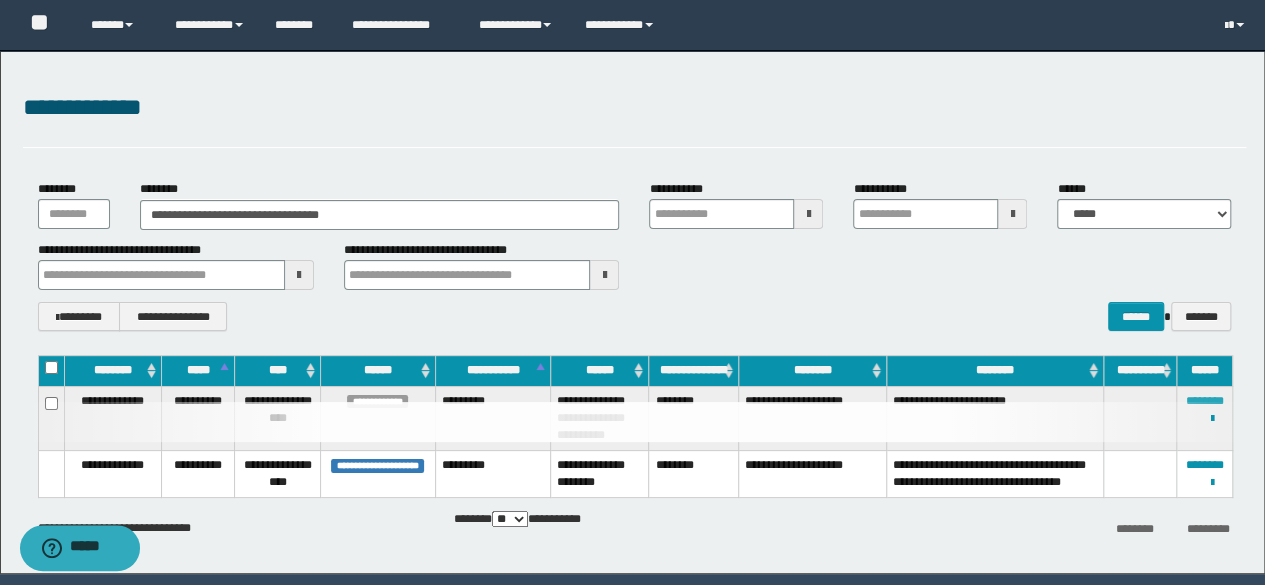 type 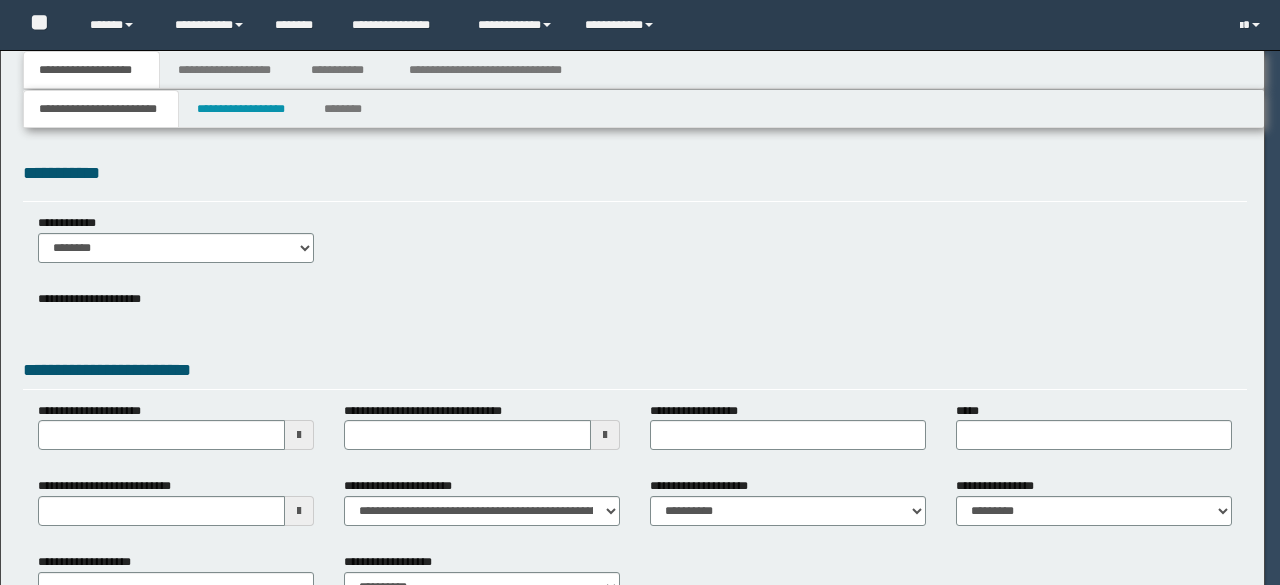 scroll, scrollTop: 0, scrollLeft: 0, axis: both 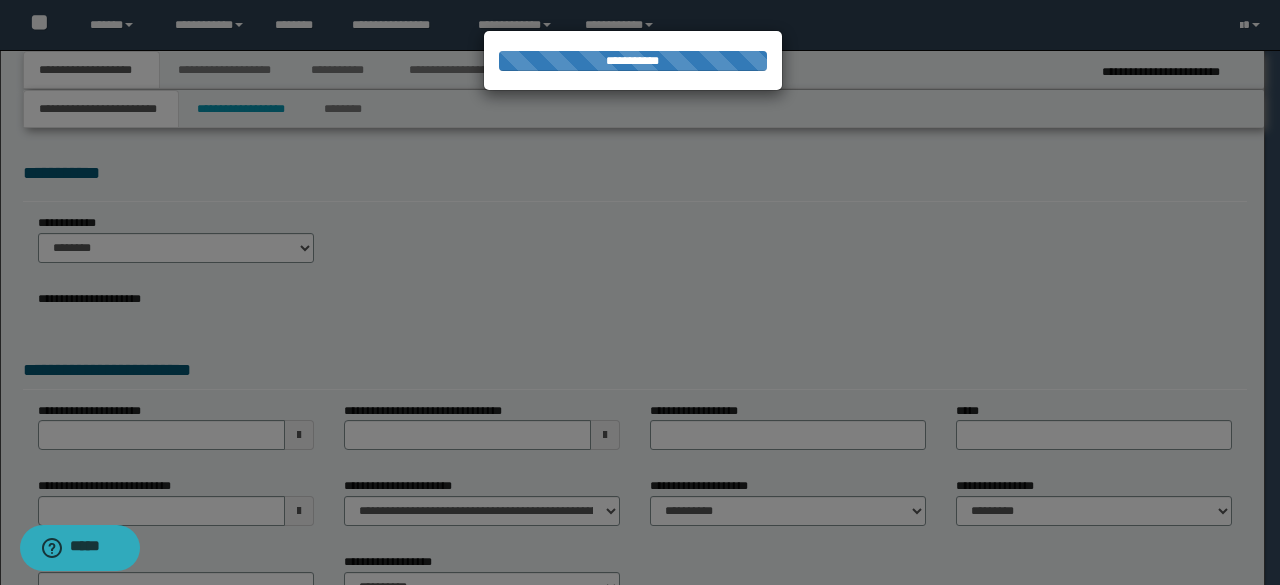 select on "*" 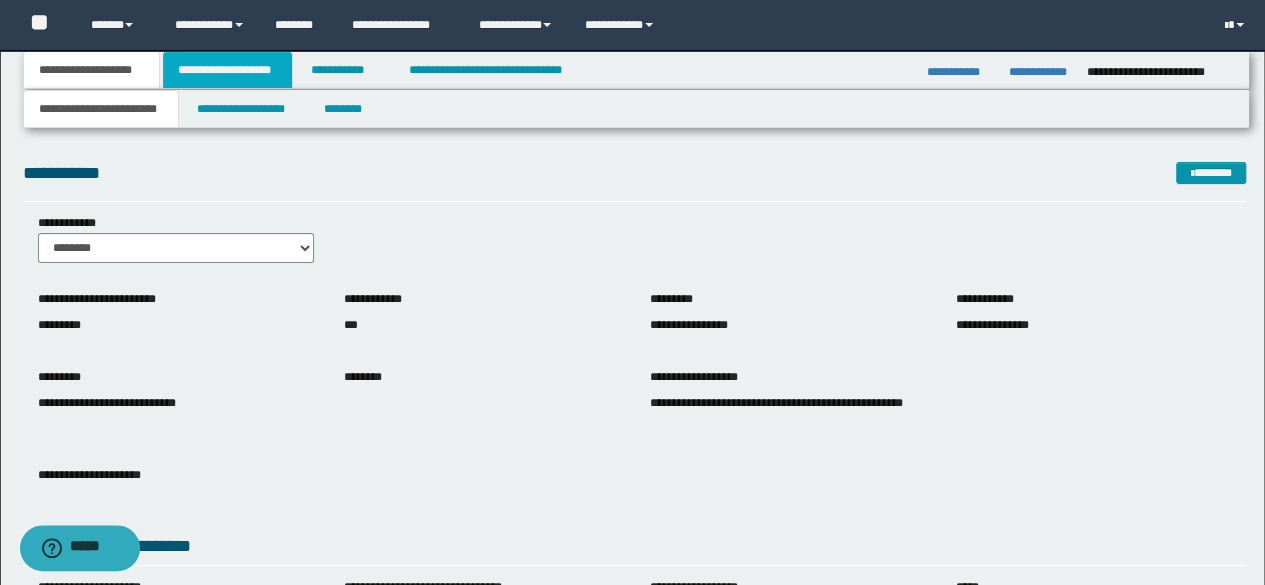 click on "**********" at bounding box center (227, 70) 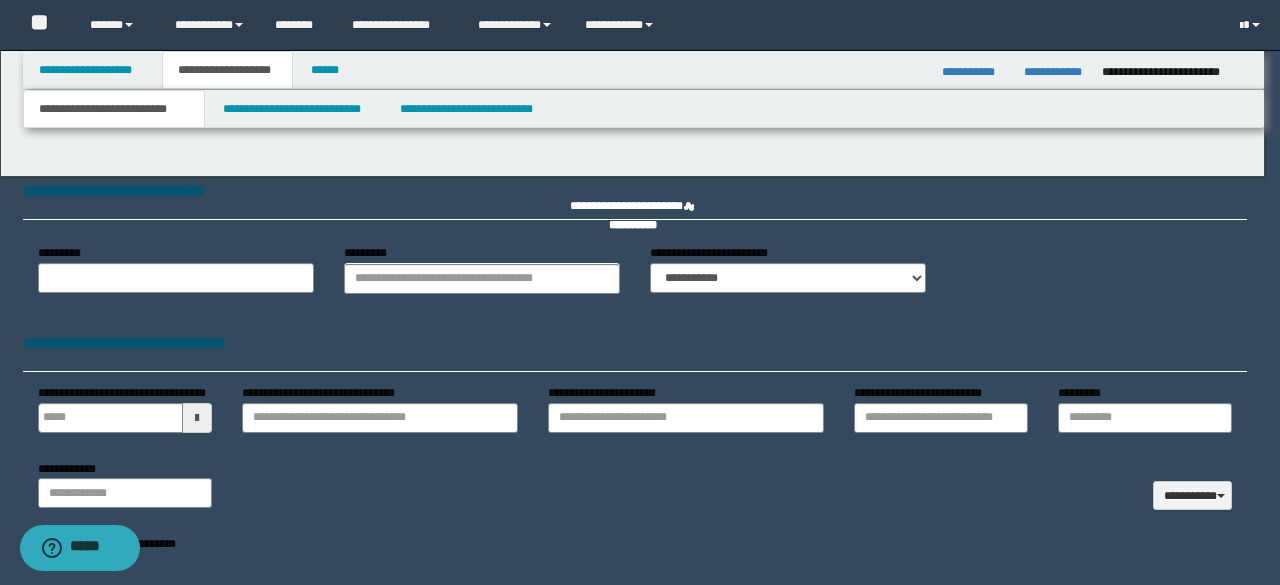 type 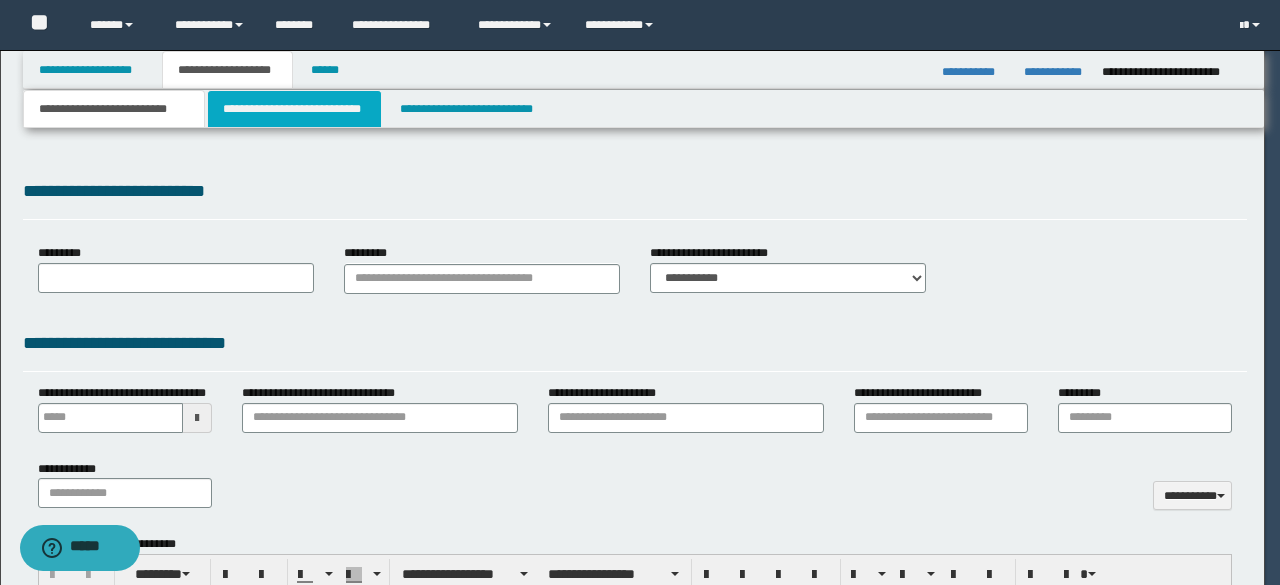 select on "*" 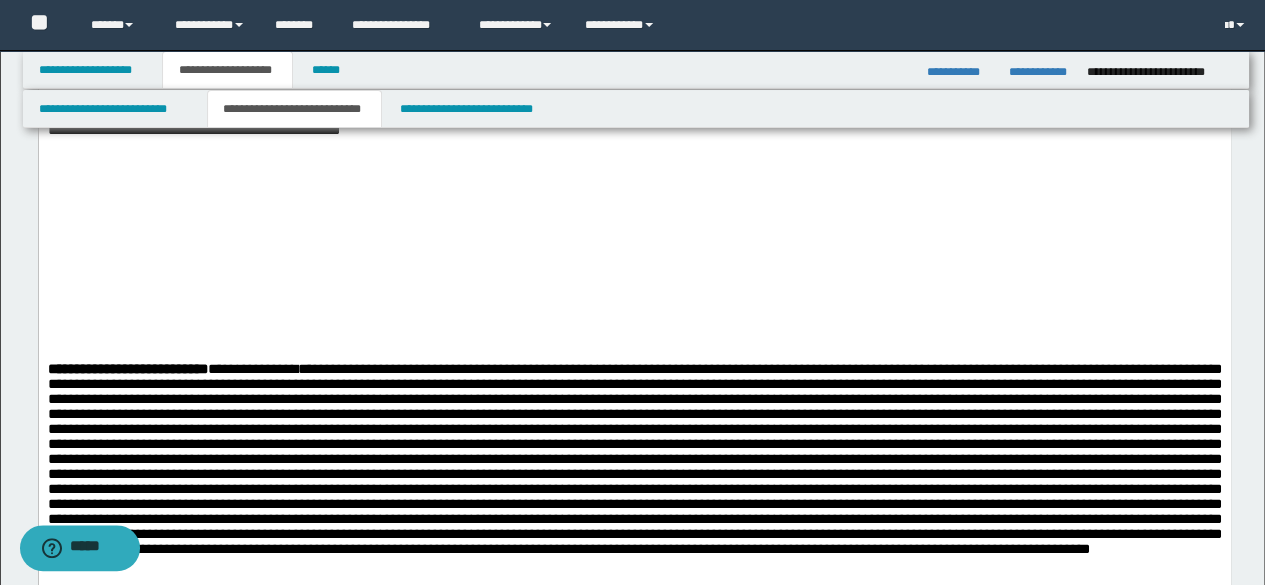 scroll, scrollTop: 2000, scrollLeft: 0, axis: vertical 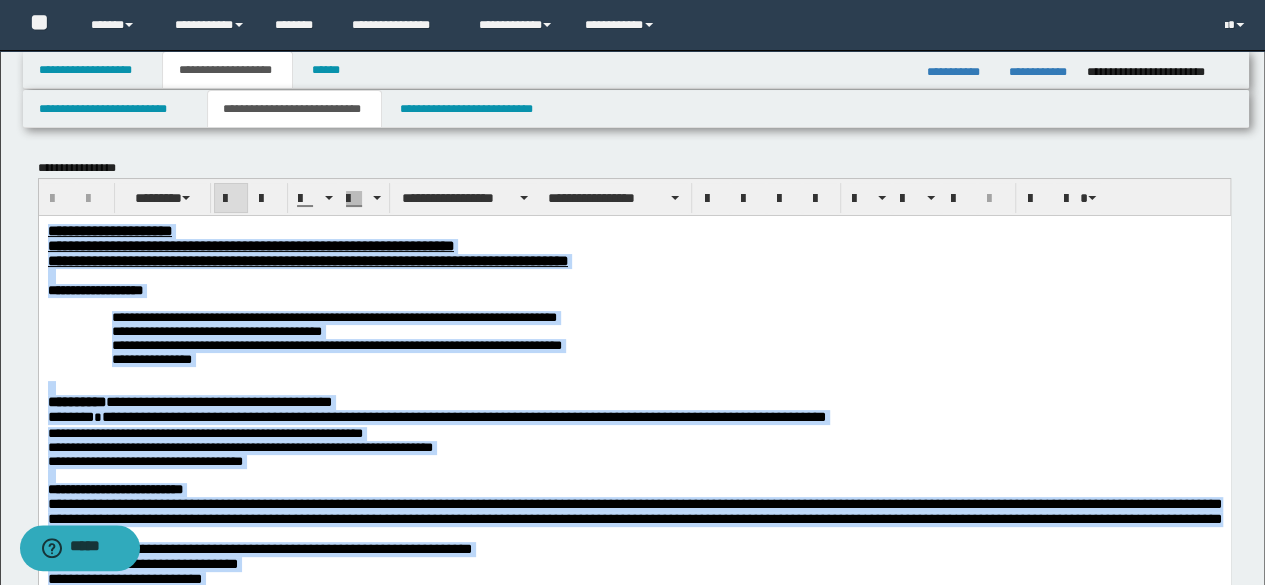 drag, startPoint x: 1040, startPoint y: 2444, endPoint x: 342, endPoint y: 390, distance: 2169.3594 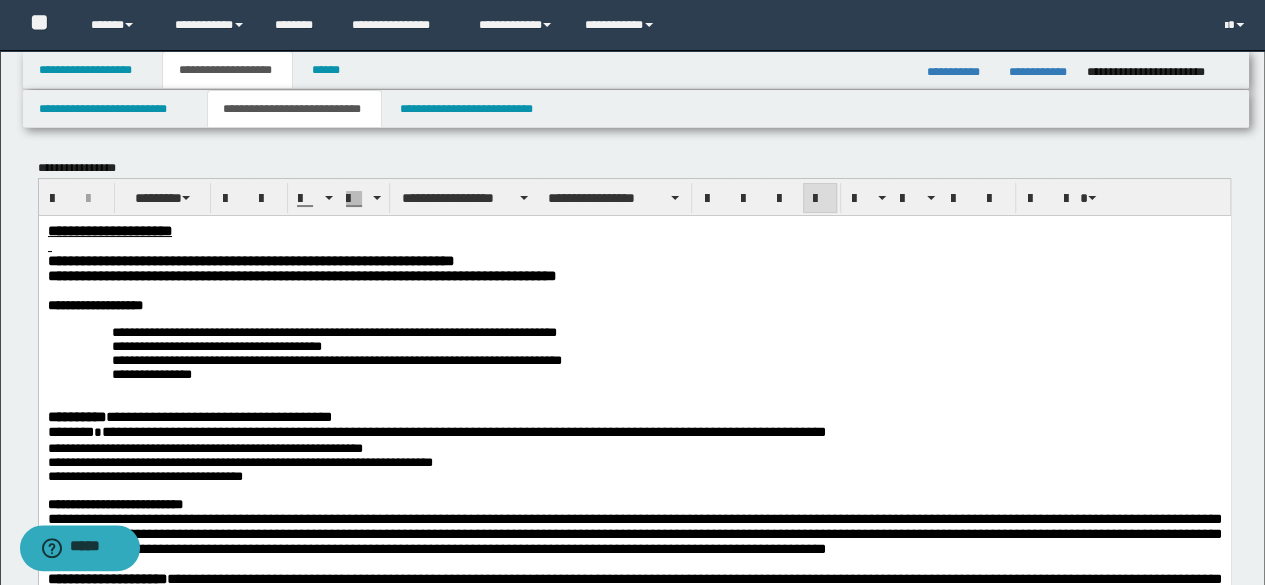 click on "**********" at bounding box center (634, 1314) 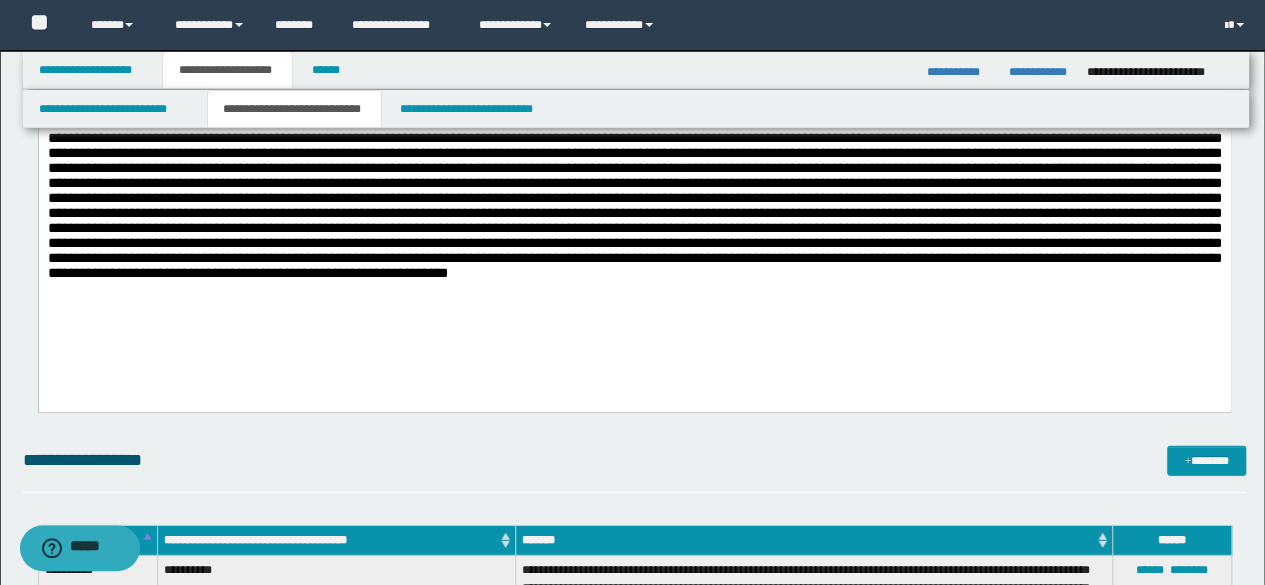 scroll, scrollTop: 2200, scrollLeft: 0, axis: vertical 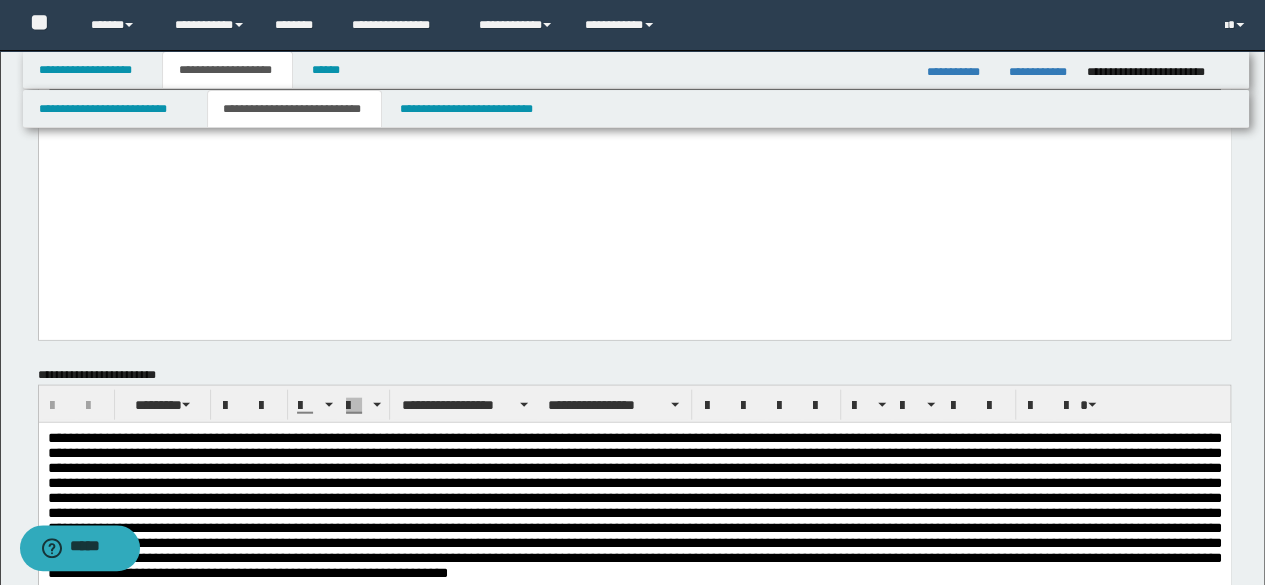 click on "**********" at bounding box center (634, -892) 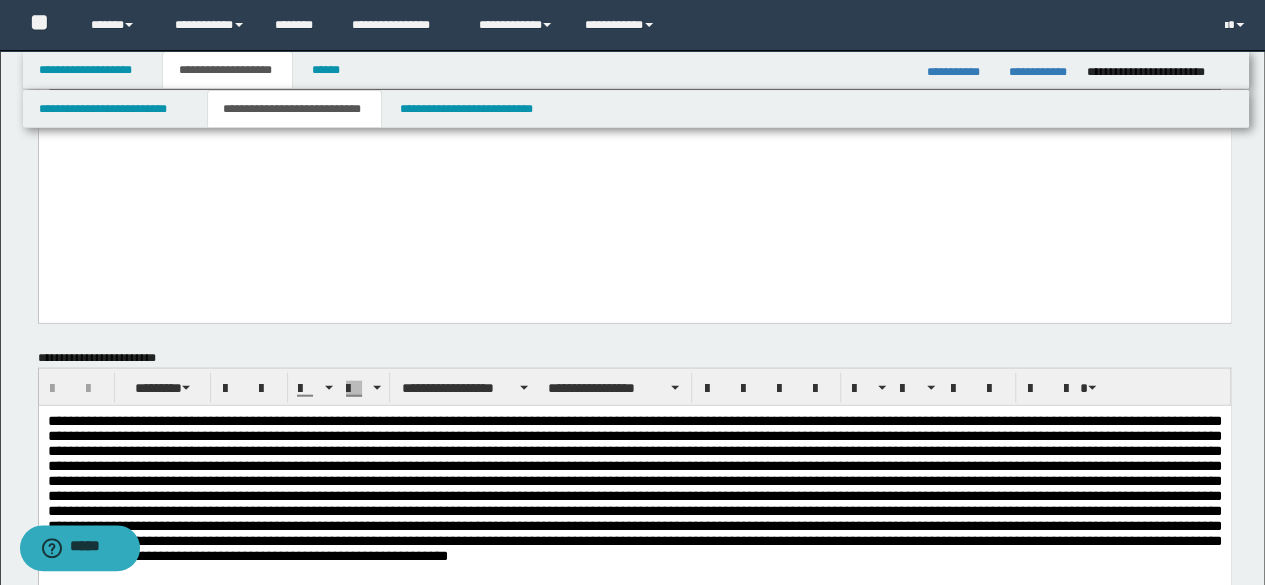 scroll, scrollTop: 2500, scrollLeft: 0, axis: vertical 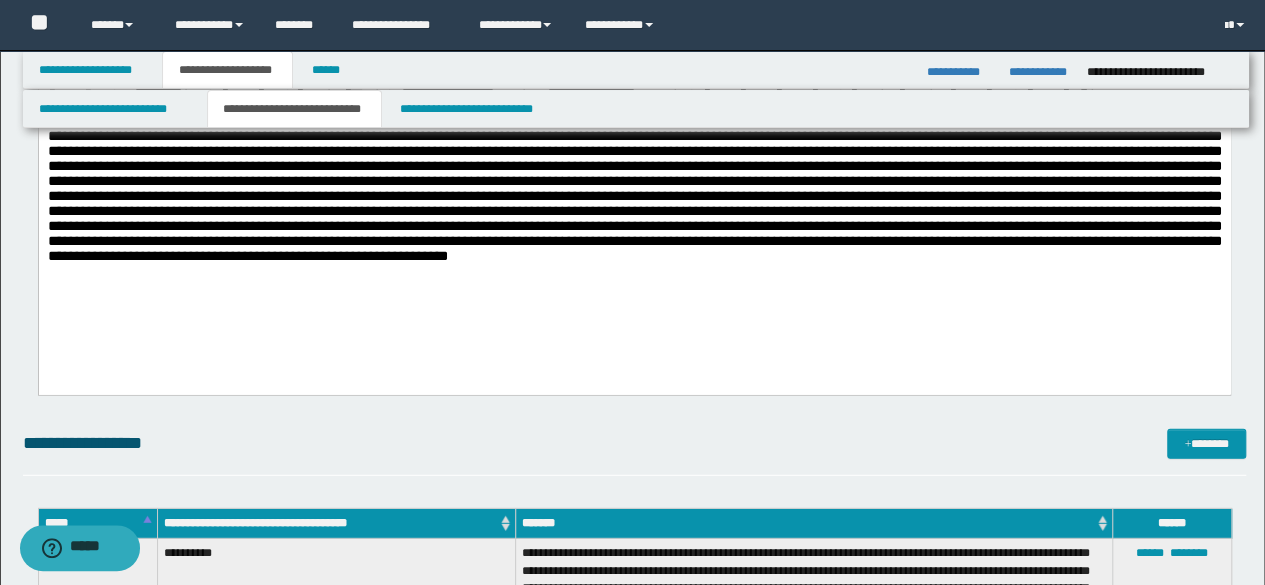 click at bounding box center [634, 214] 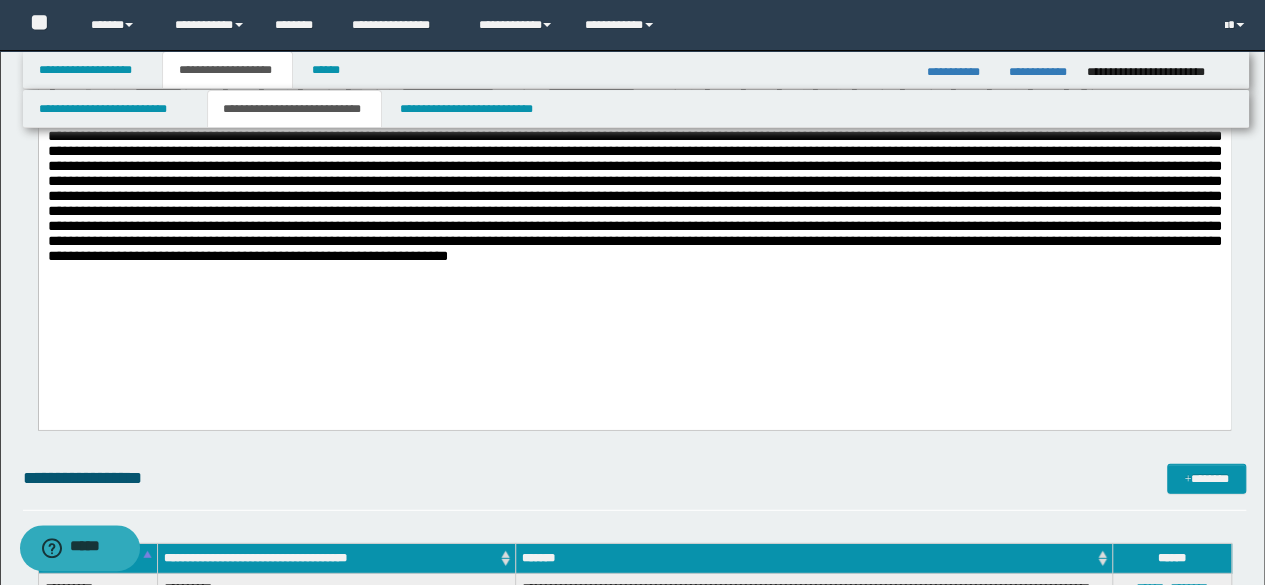paste 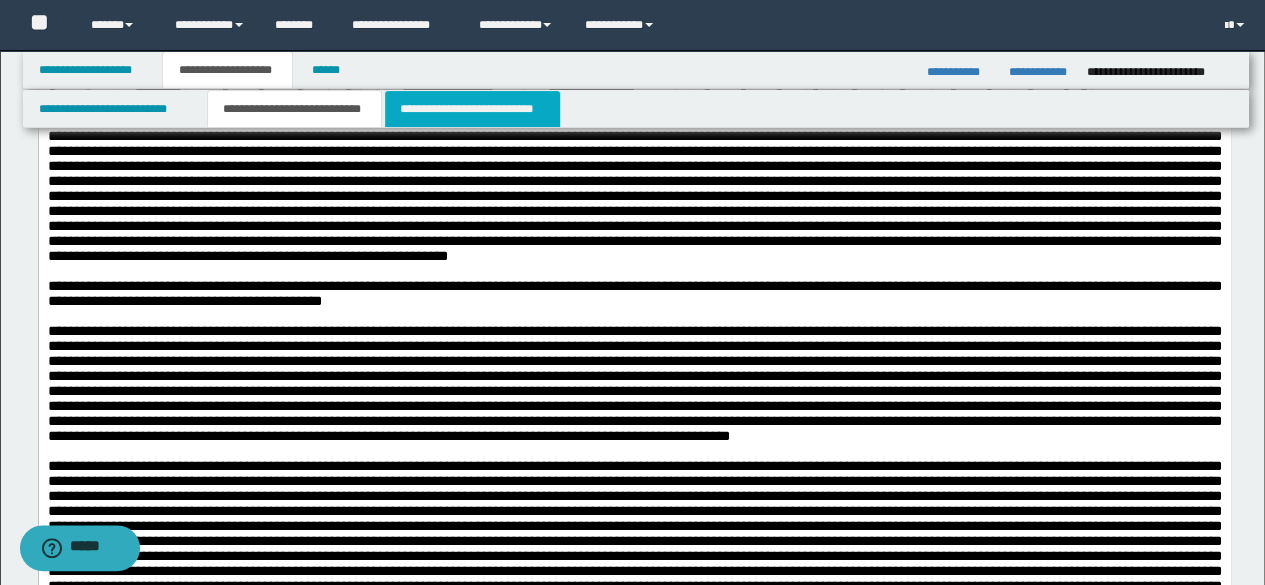 click on "**********" at bounding box center (472, 109) 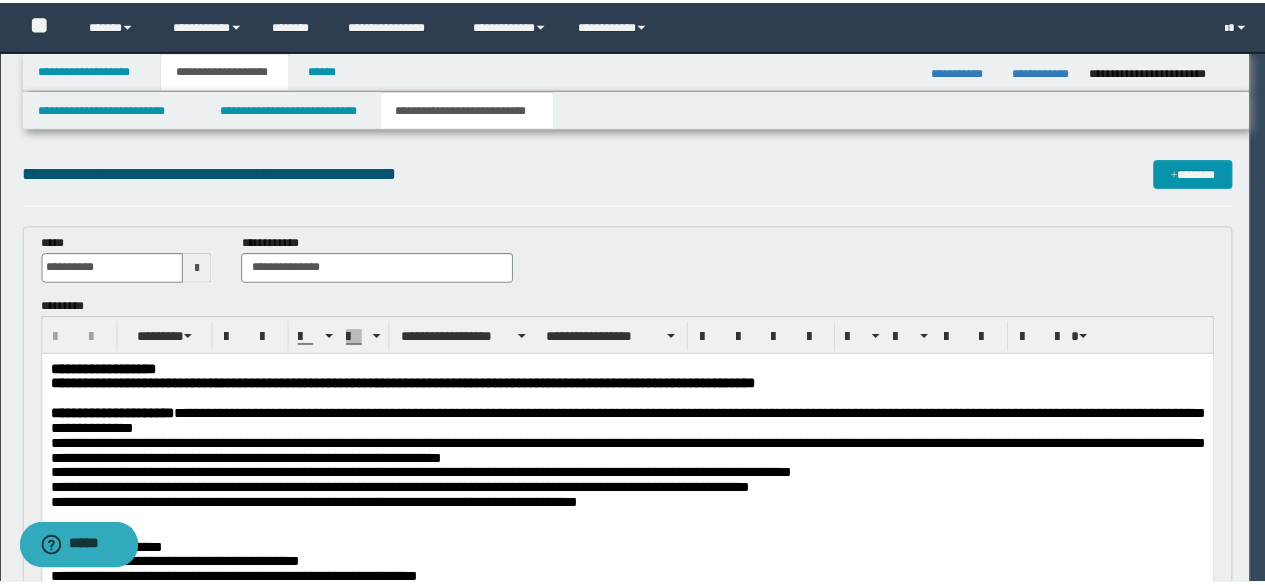 scroll, scrollTop: 0, scrollLeft: 0, axis: both 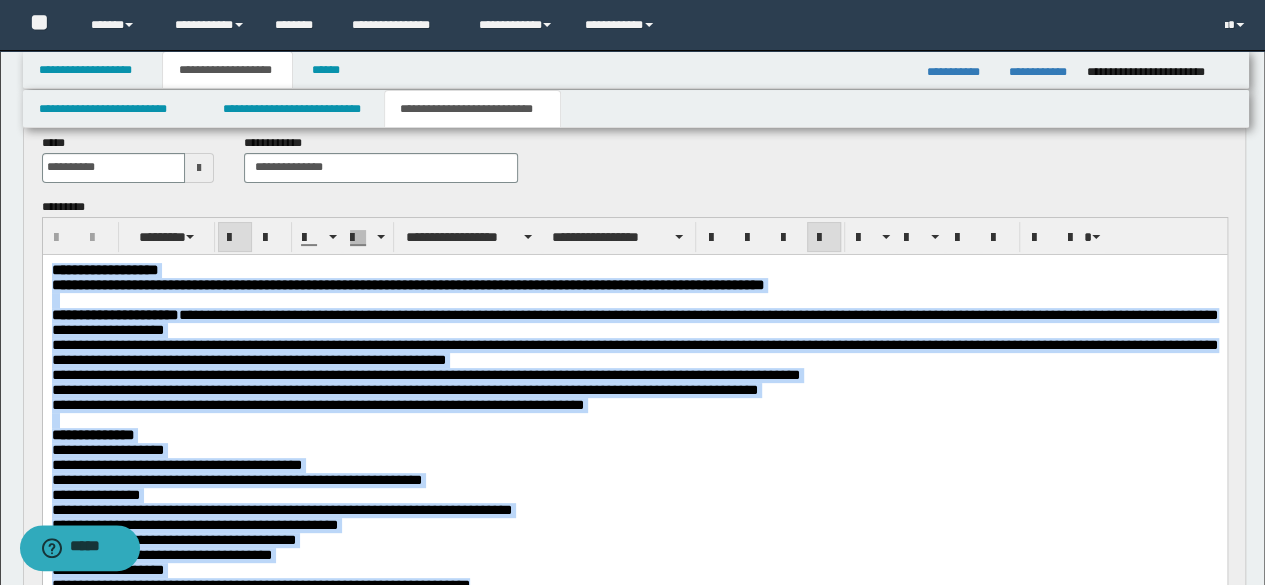drag, startPoint x: 509, startPoint y: 662, endPoint x: 265, endPoint y: 486, distance: 300.8521 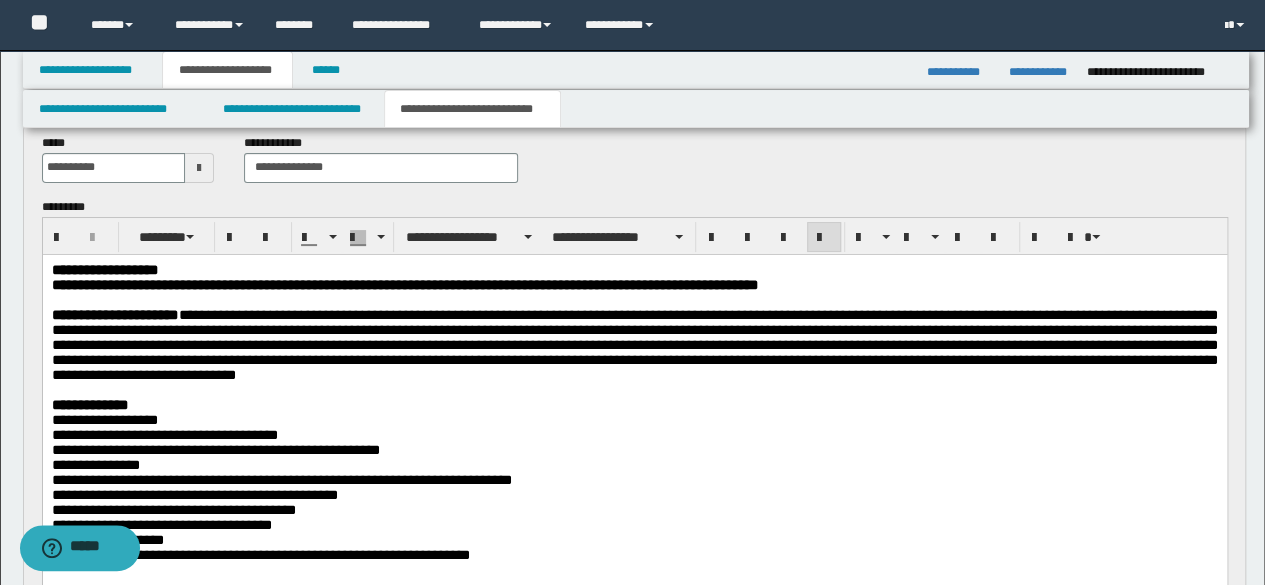 click on "**********" at bounding box center [634, 344] 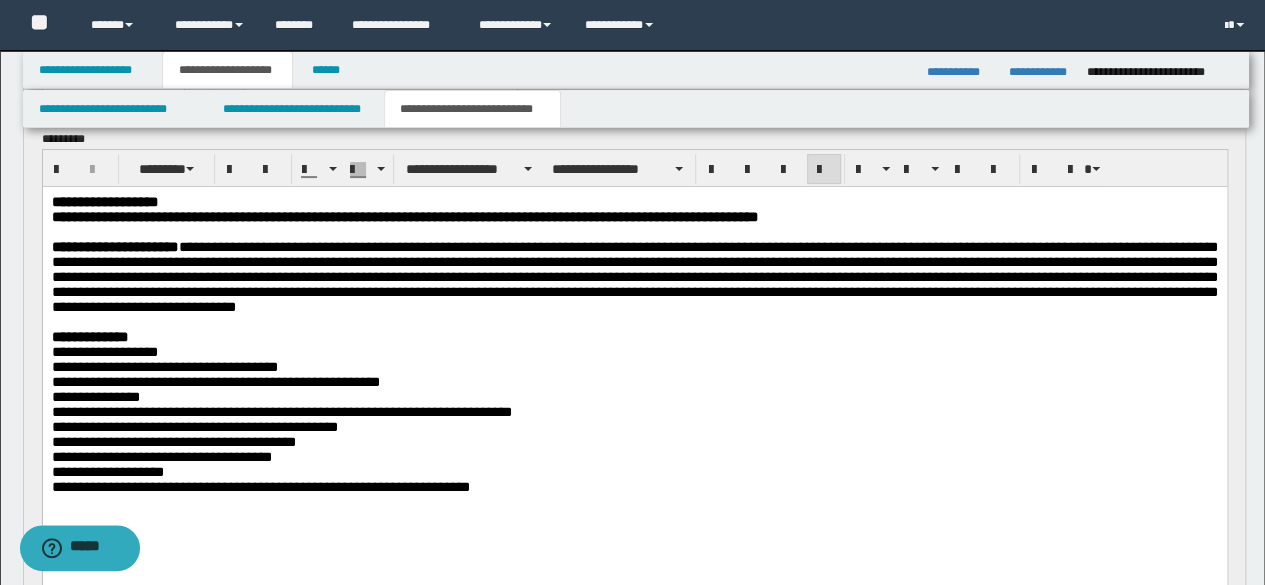 scroll, scrollTop: 200, scrollLeft: 0, axis: vertical 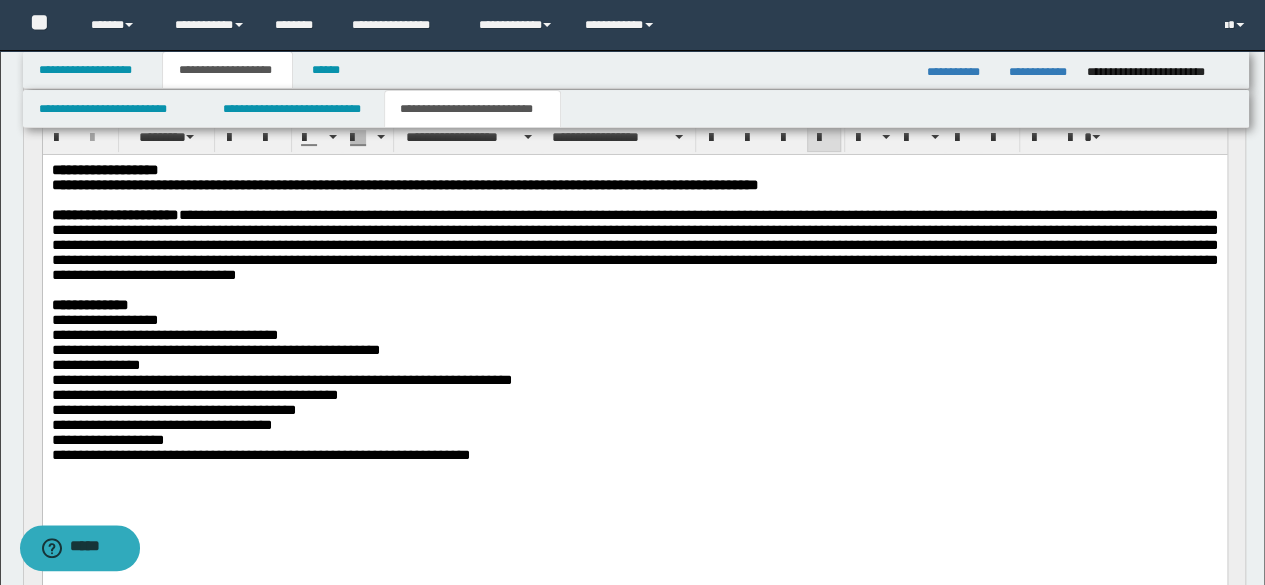 drag, startPoint x: 657, startPoint y: 218, endPoint x: 645, endPoint y: 219, distance: 12.0415945 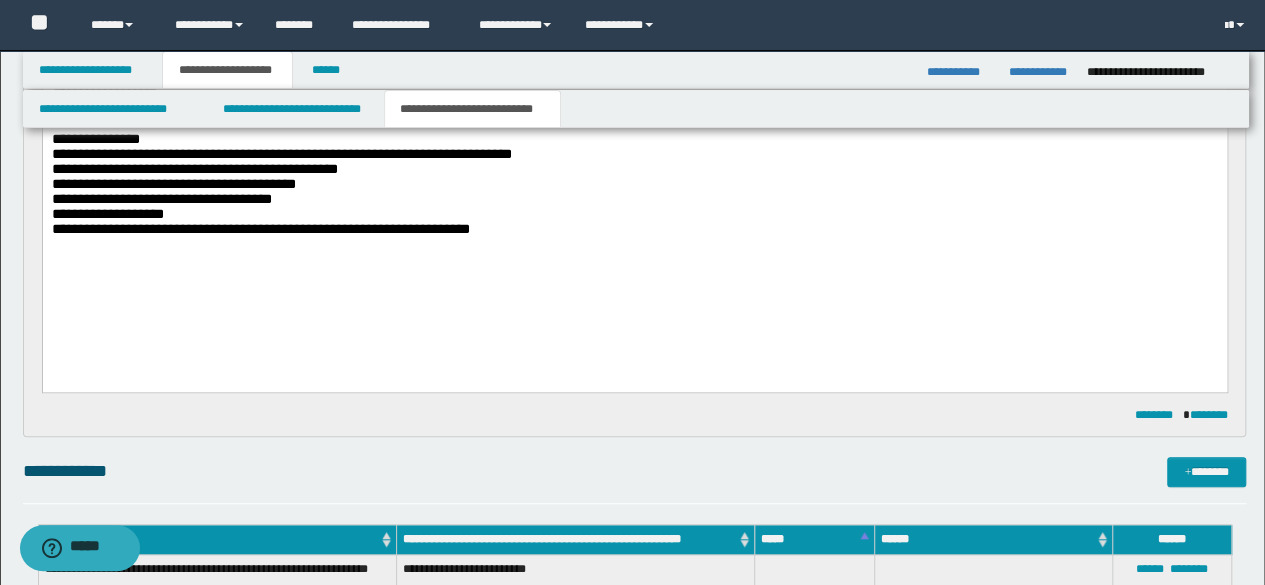 scroll, scrollTop: 300, scrollLeft: 0, axis: vertical 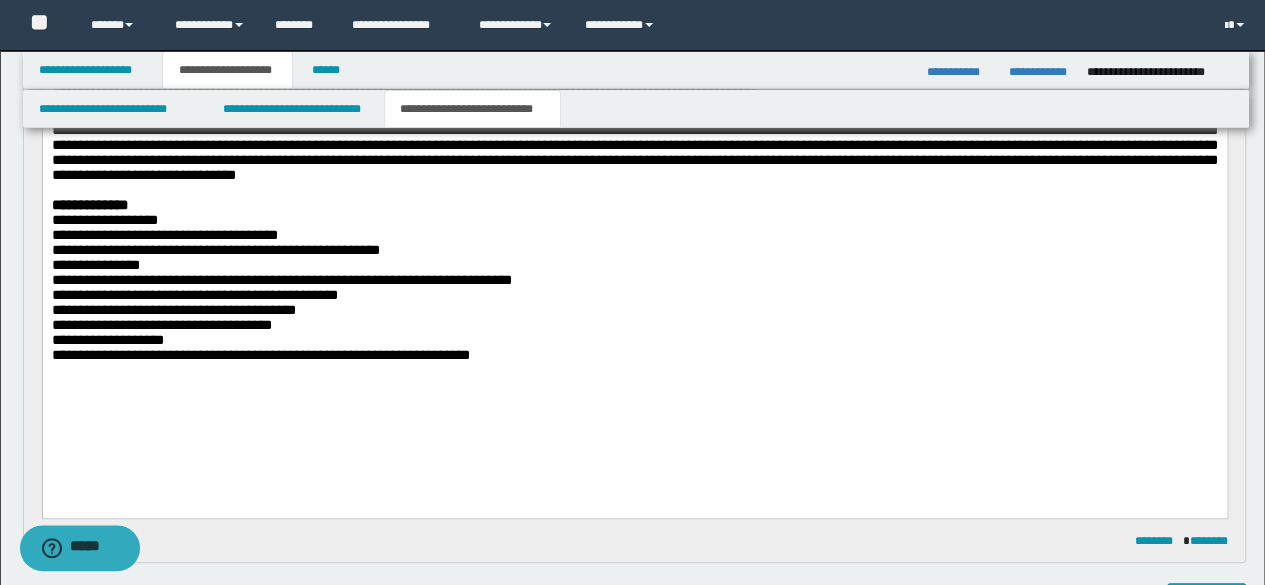 click on "**********" at bounding box center [634, 354] 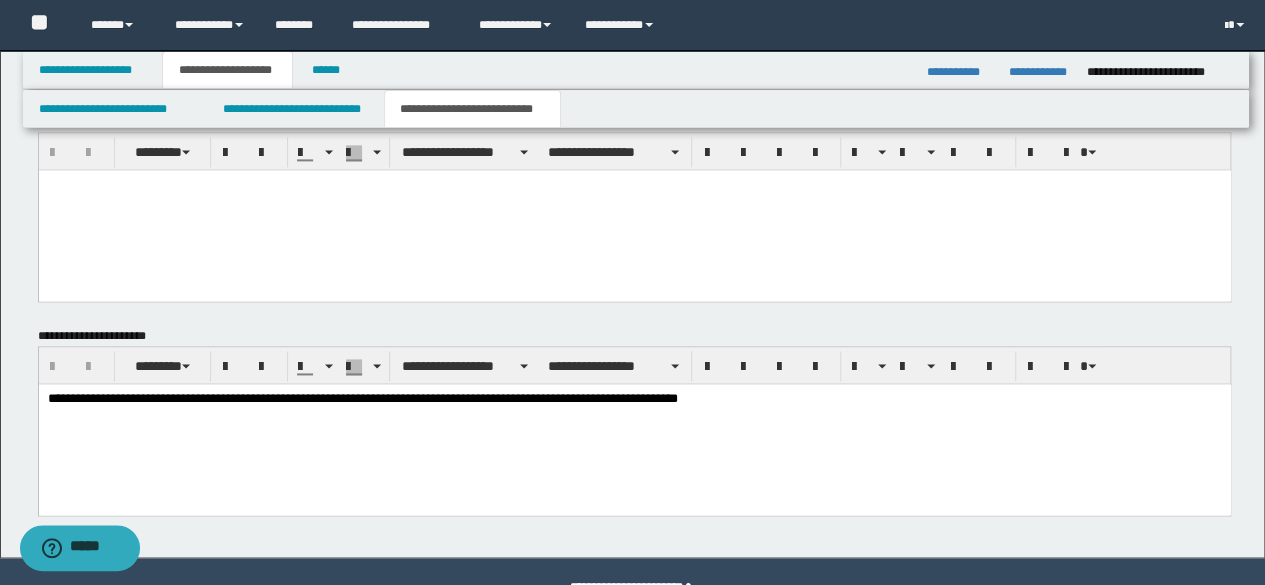 scroll, scrollTop: 1340, scrollLeft: 0, axis: vertical 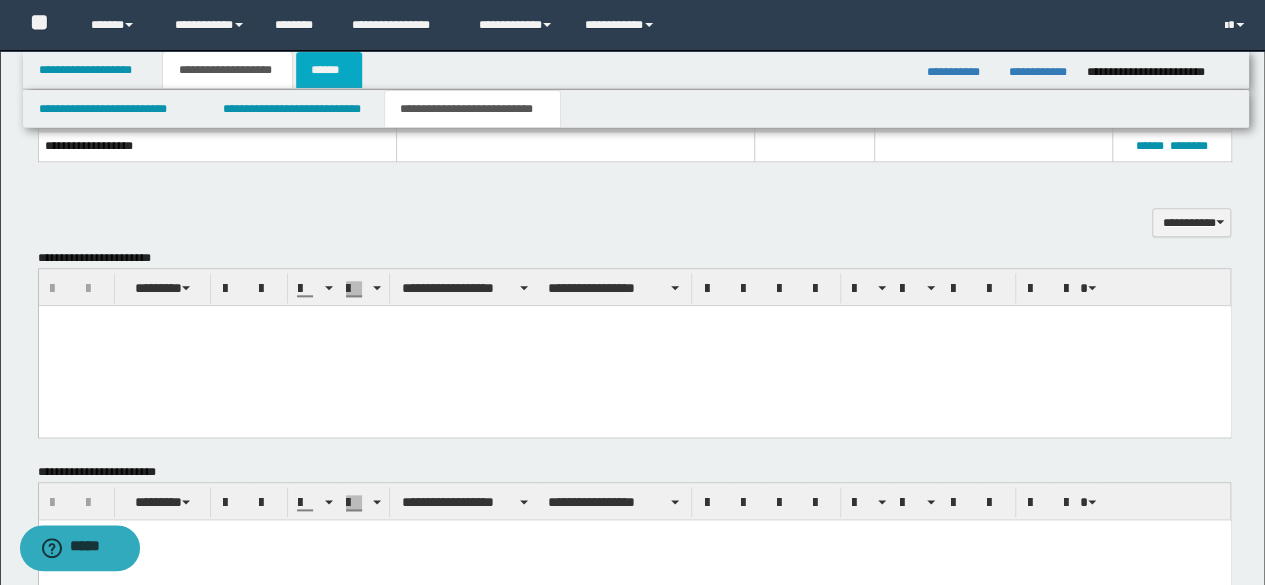 click on "******" at bounding box center (329, 70) 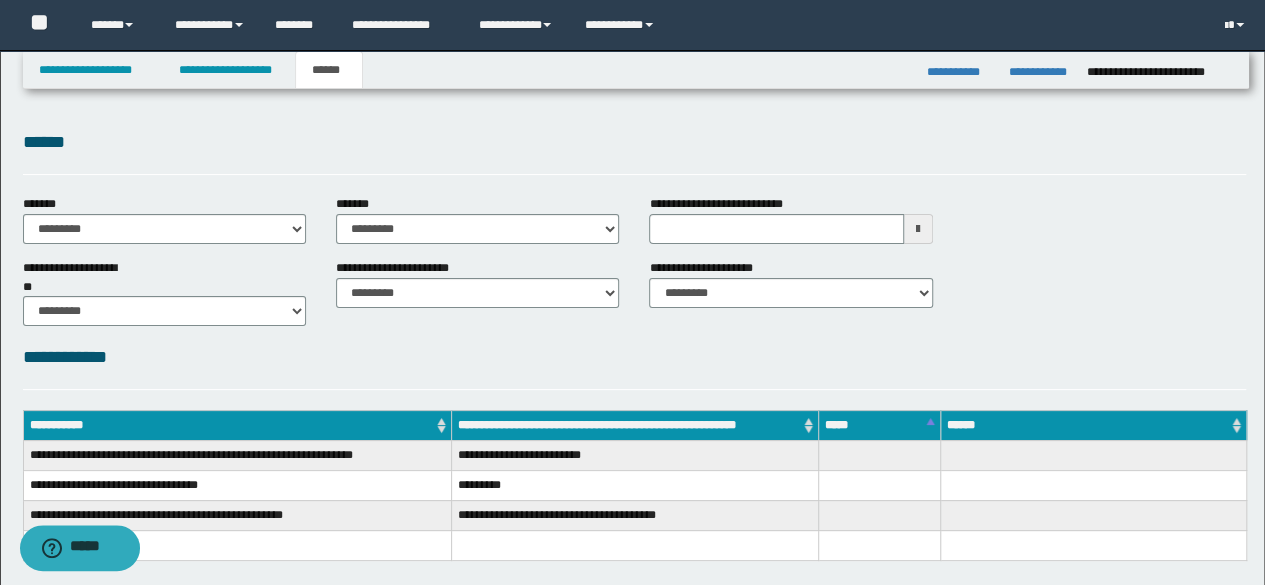 scroll, scrollTop: 100, scrollLeft: 0, axis: vertical 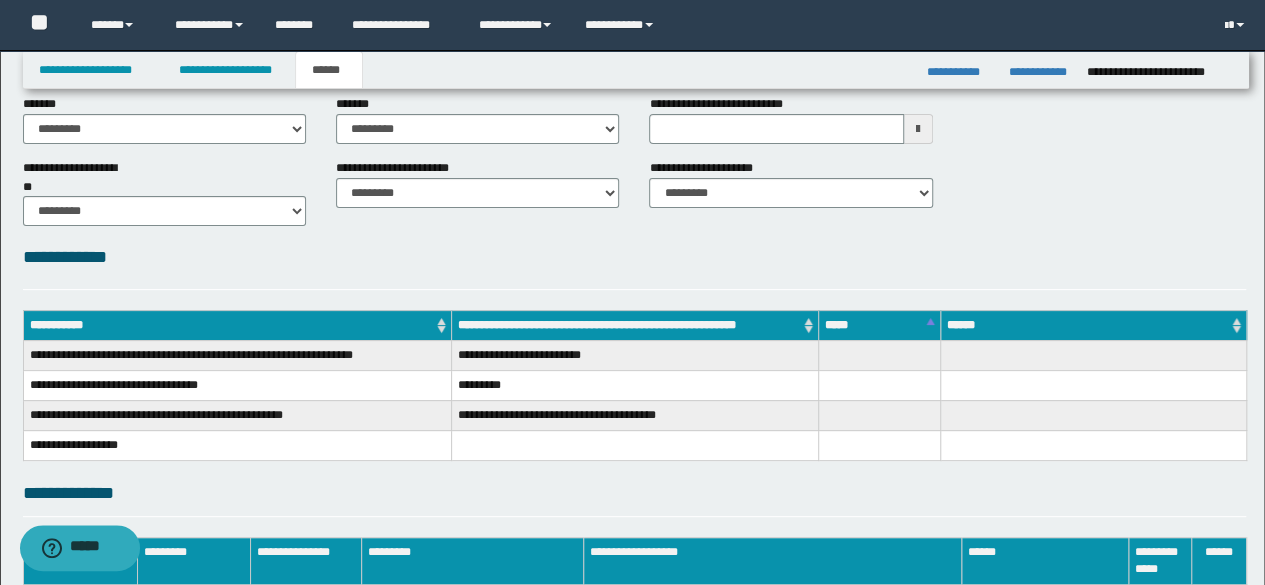 click on "**********" at bounding box center (635, 191) 